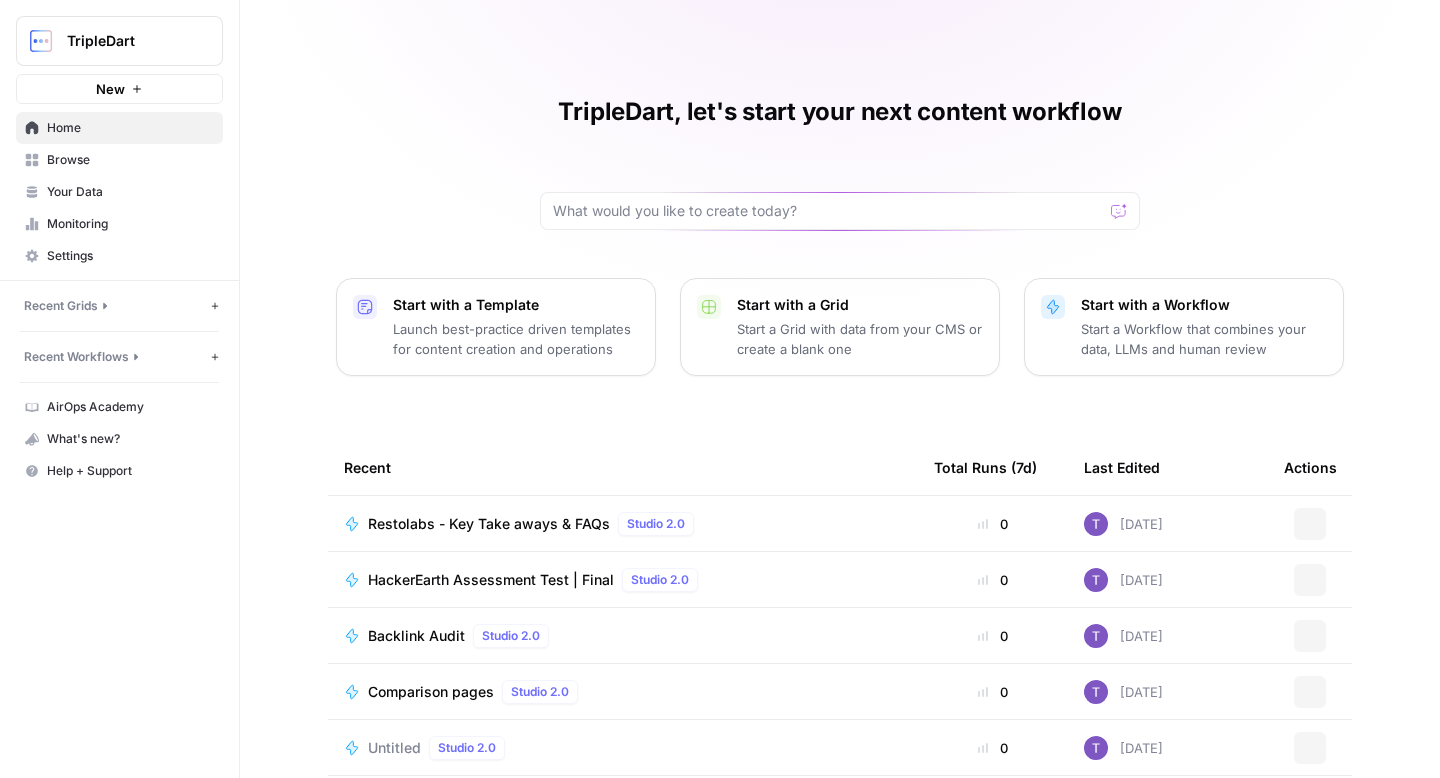 scroll, scrollTop: 0, scrollLeft: 0, axis: both 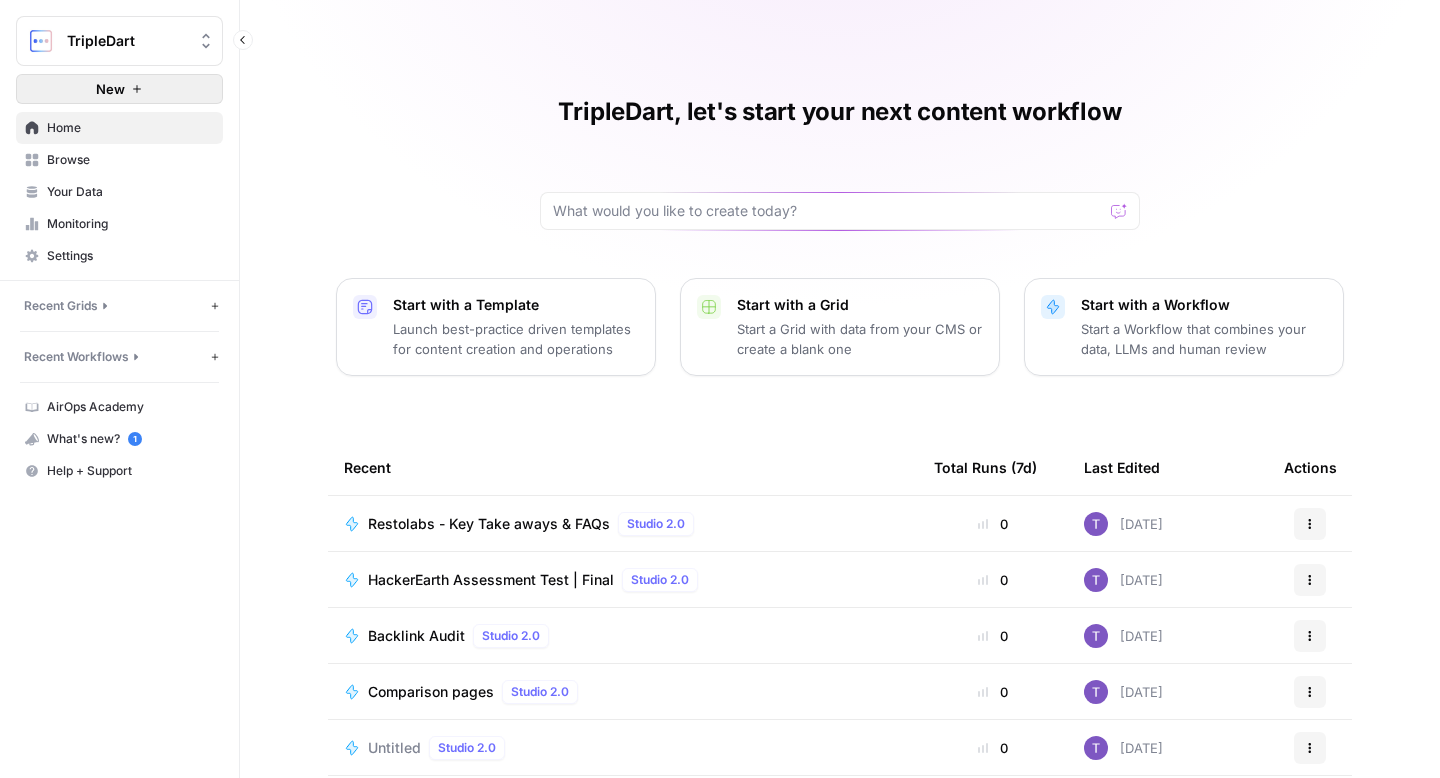 click on "New" at bounding box center (110, 89) 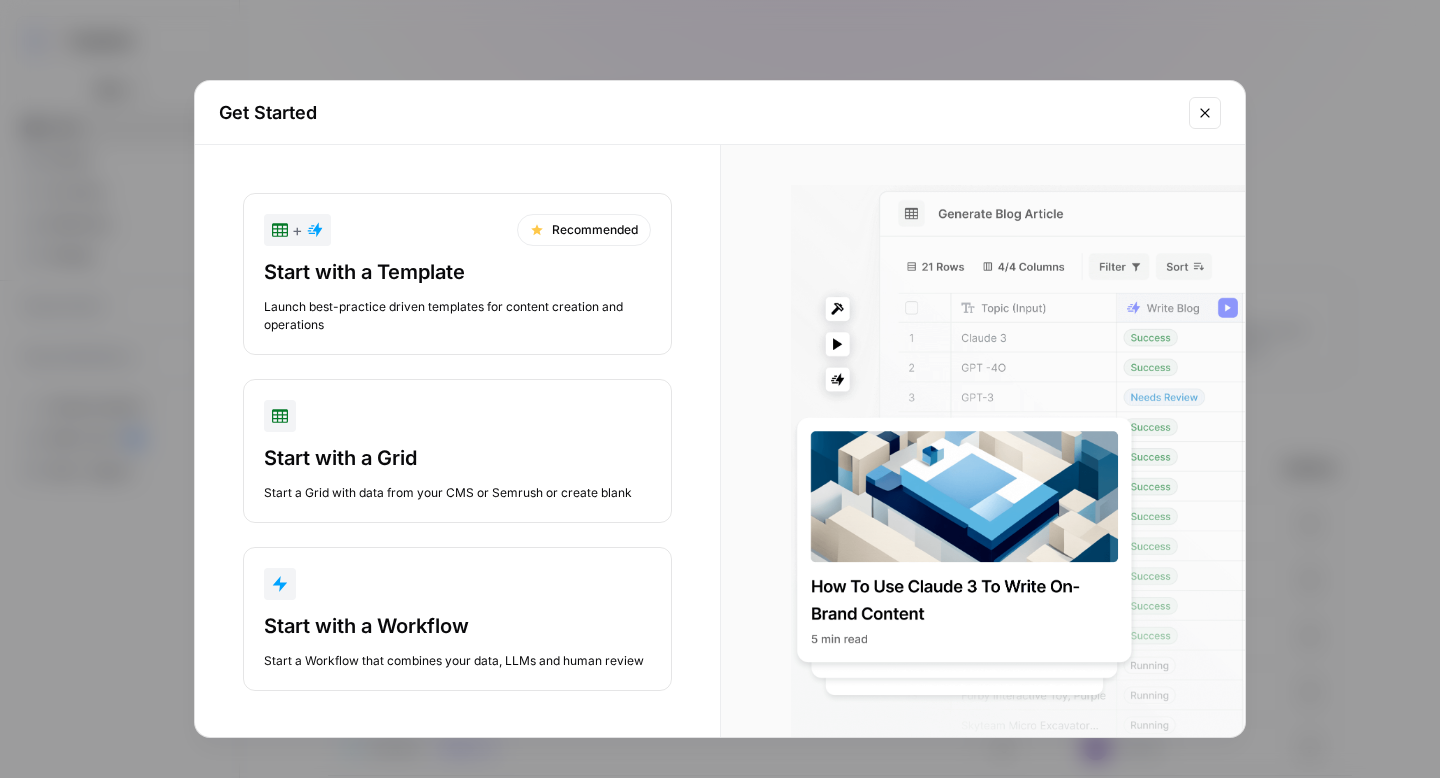scroll, scrollTop: 20, scrollLeft: 0, axis: vertical 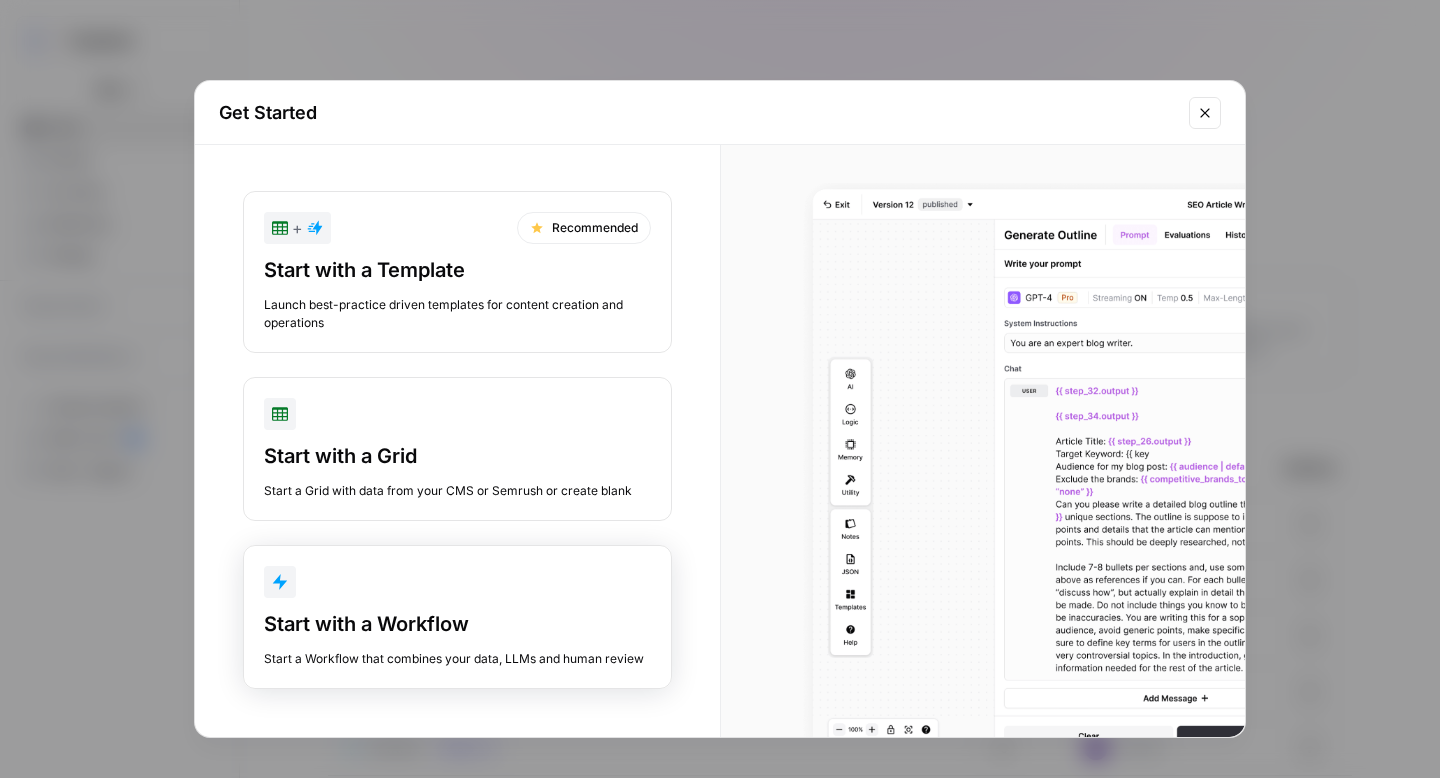 click on "Start with a Workflow Start a Workflow that combines your data, LLMs and human review" at bounding box center (457, 639) 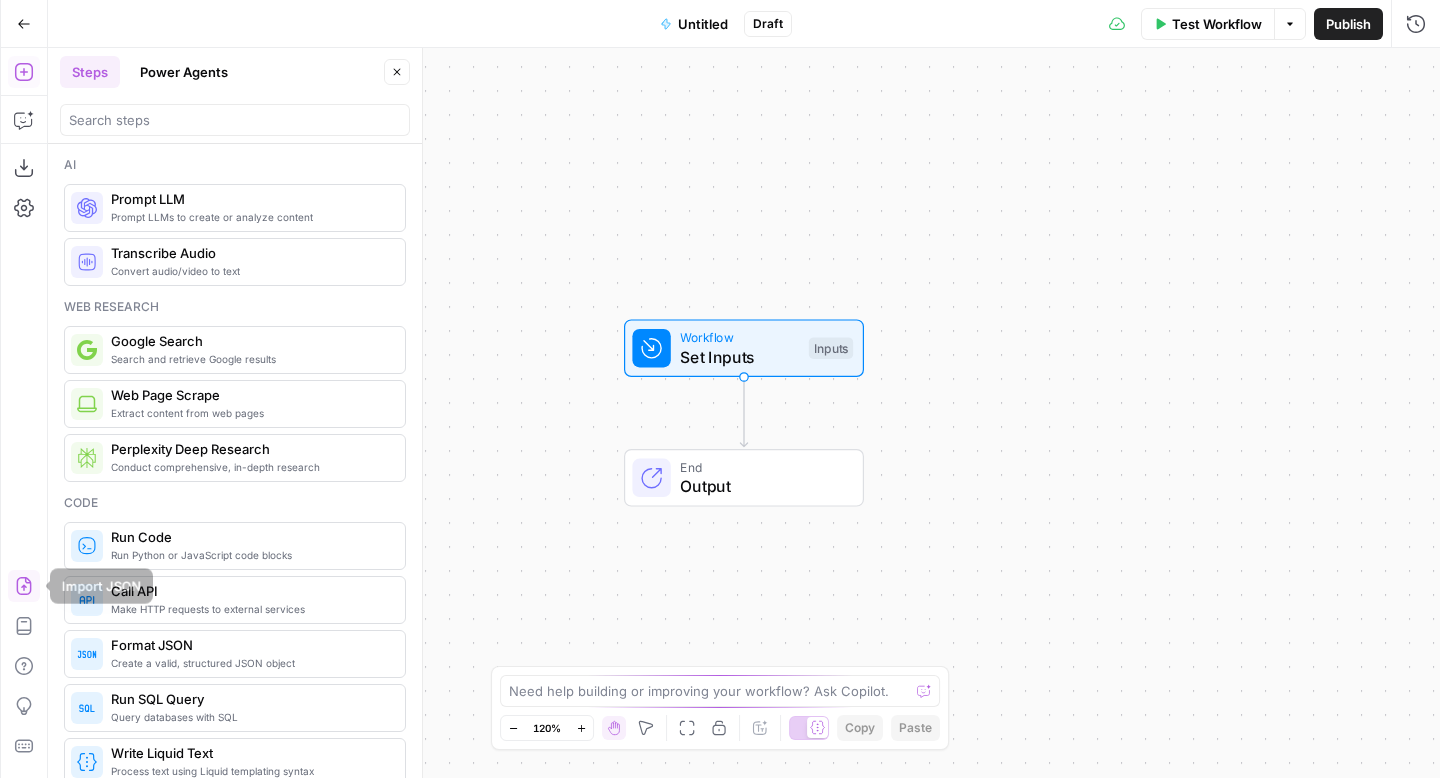 click 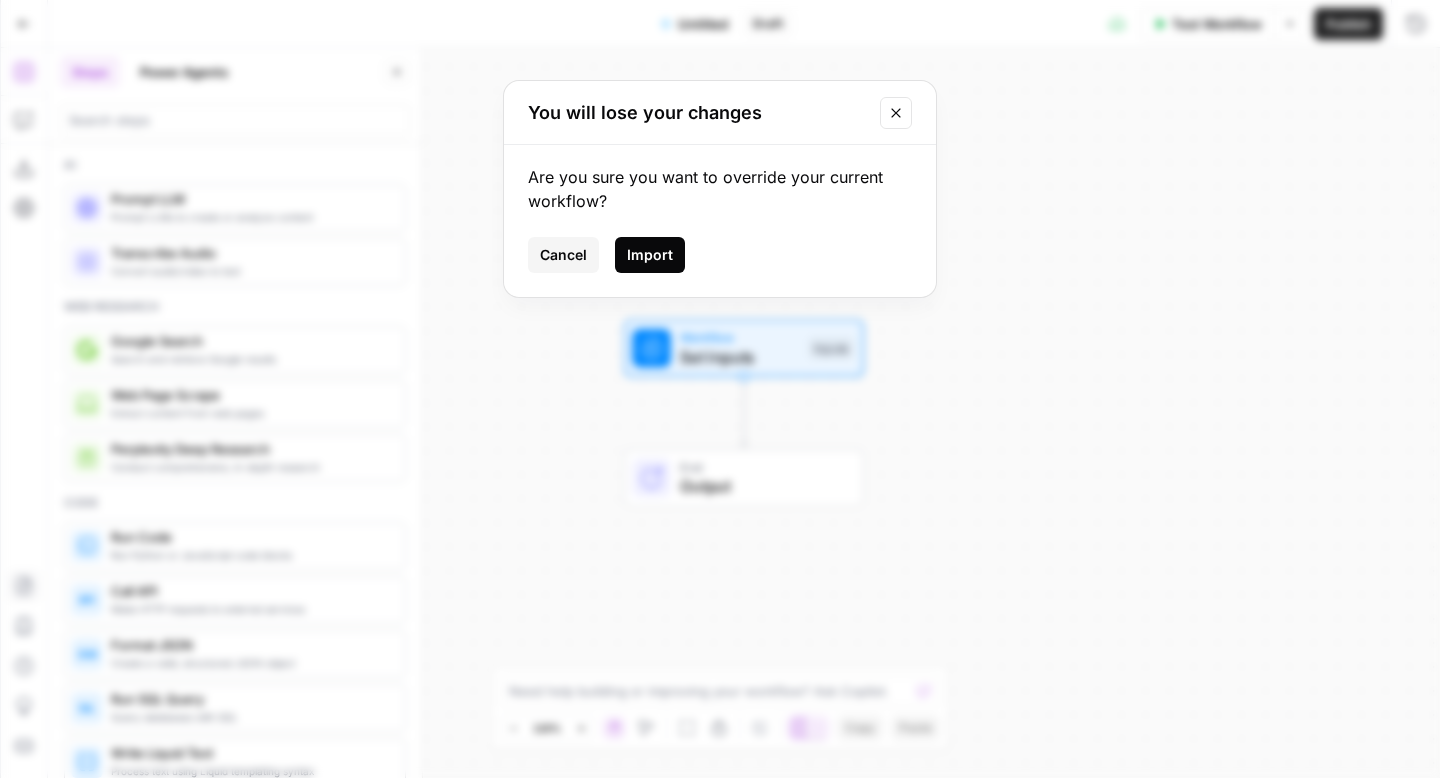 click on "Import" at bounding box center (650, 255) 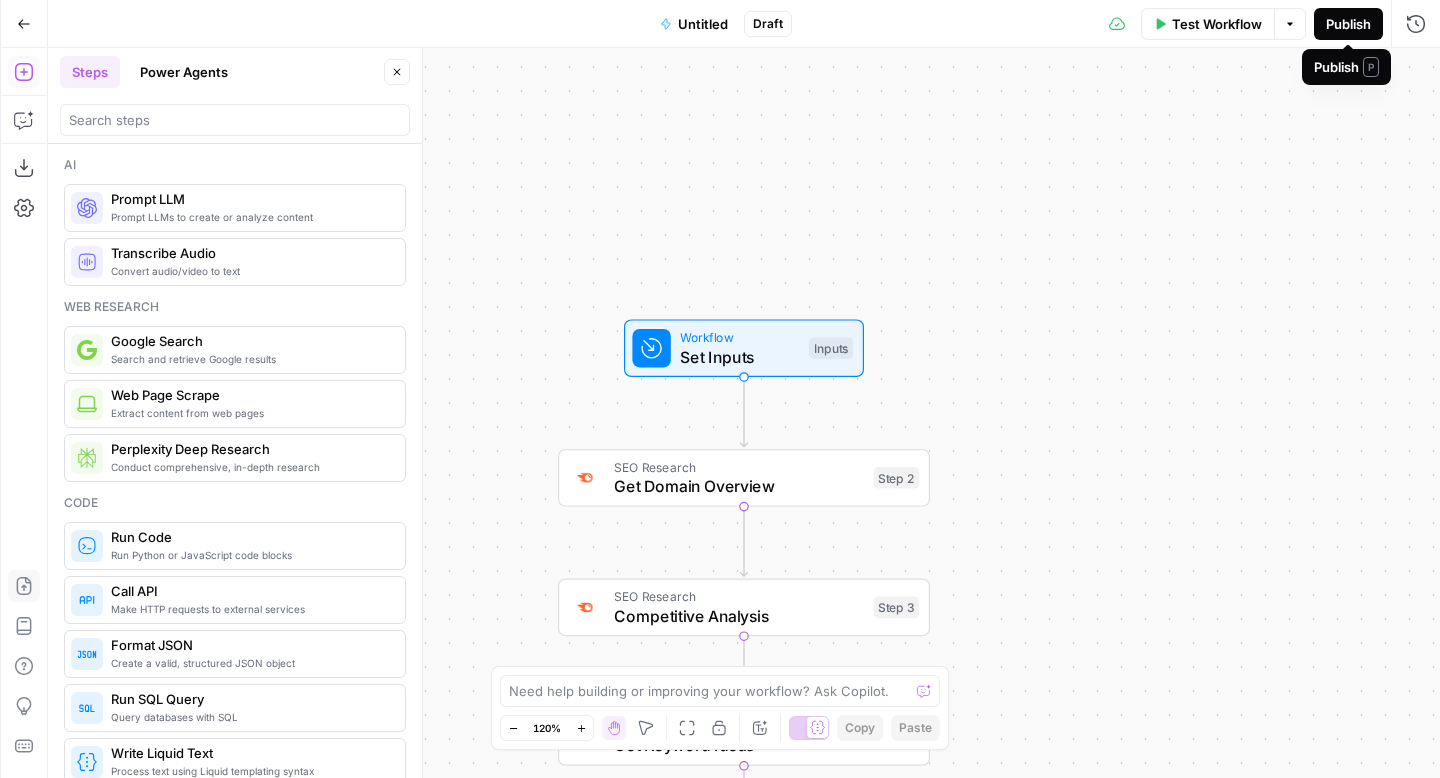 click on "Publish" at bounding box center [1348, 24] 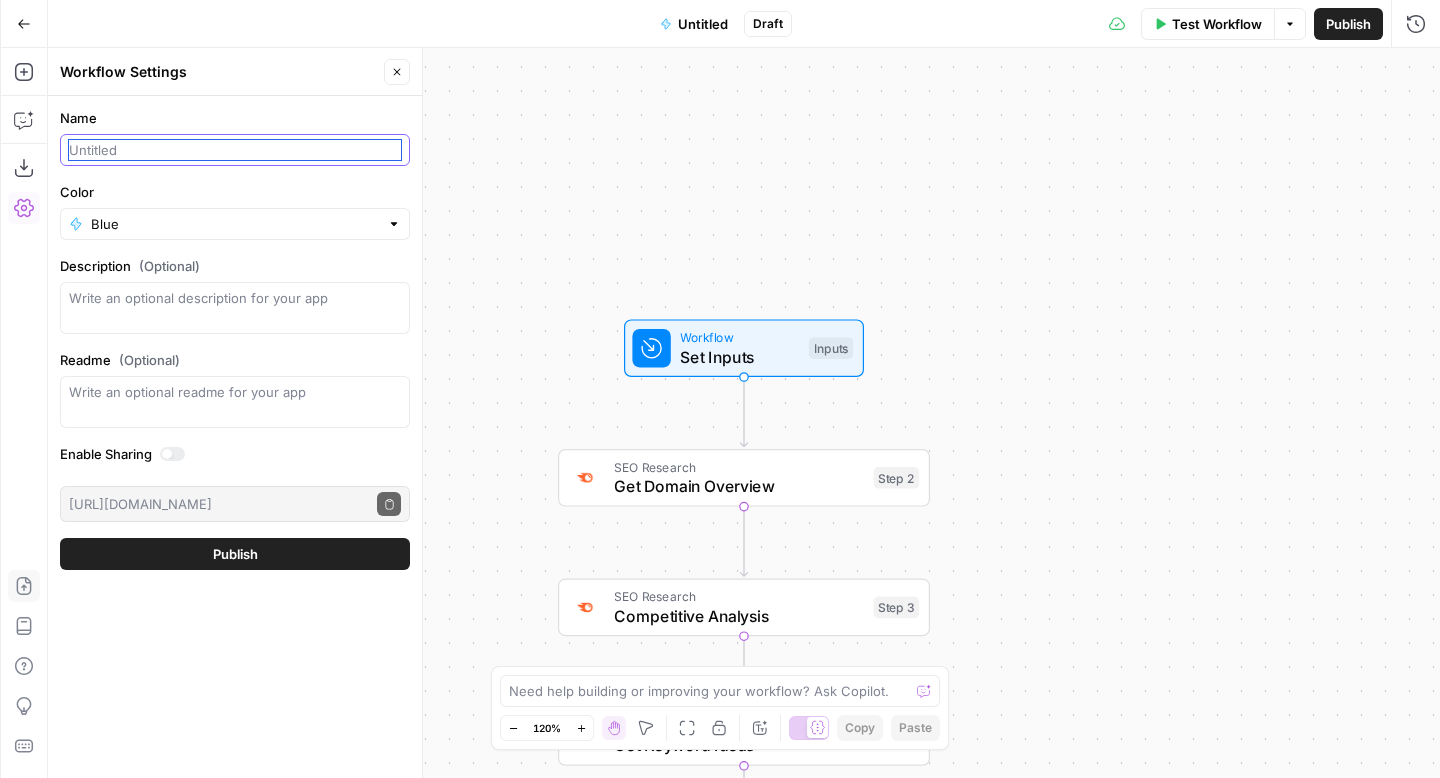 click on "Name" at bounding box center (235, 150) 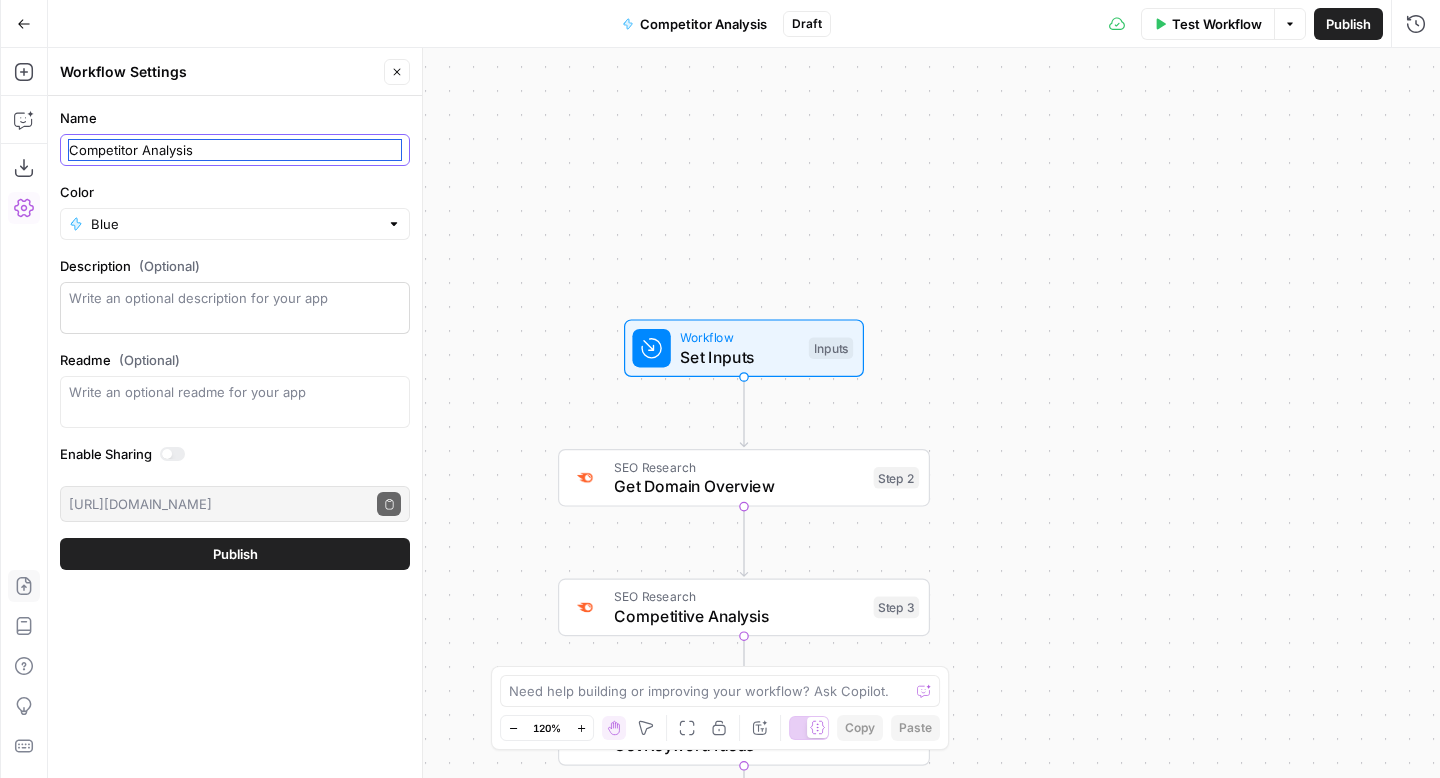 type on "Competitor Analysis" 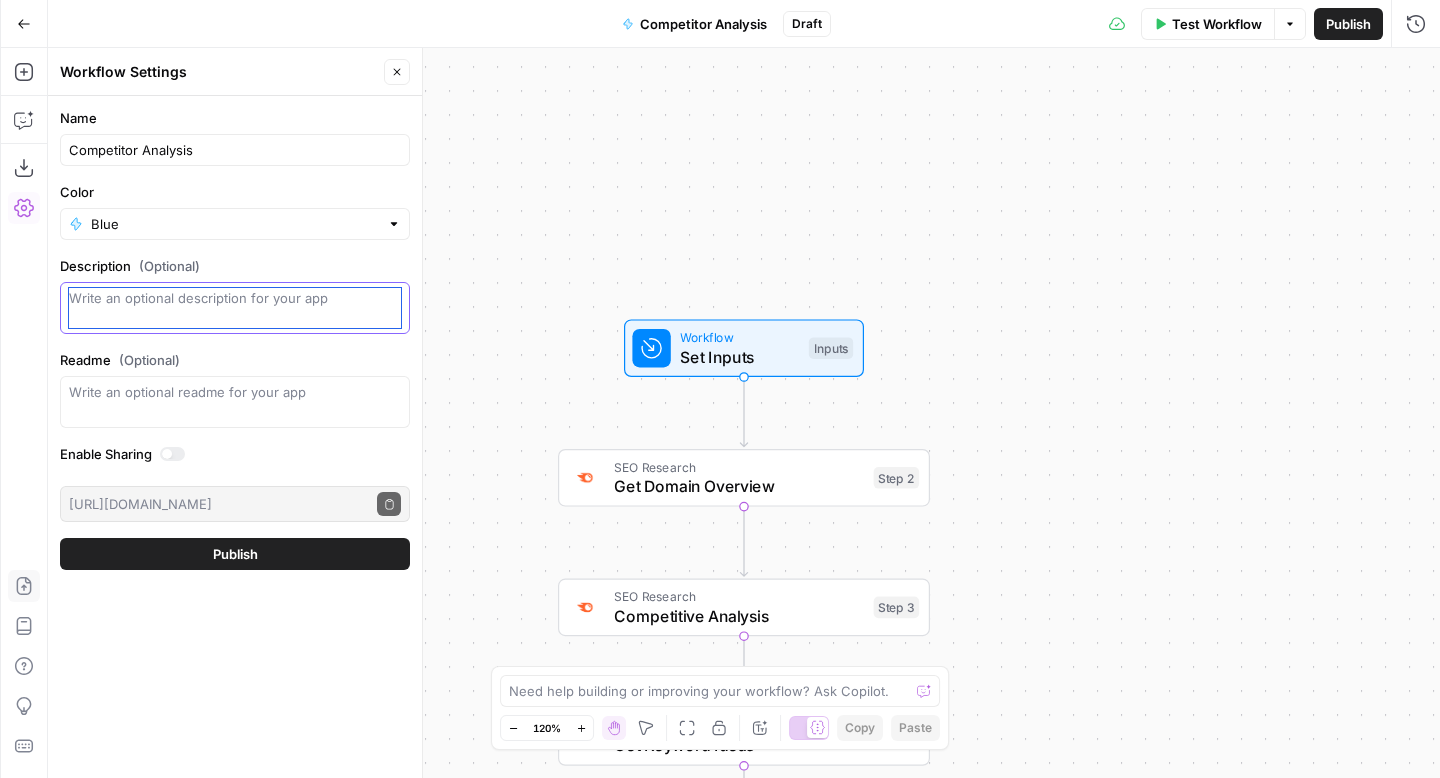 click on "Description   (Optional)" at bounding box center (235, 308) 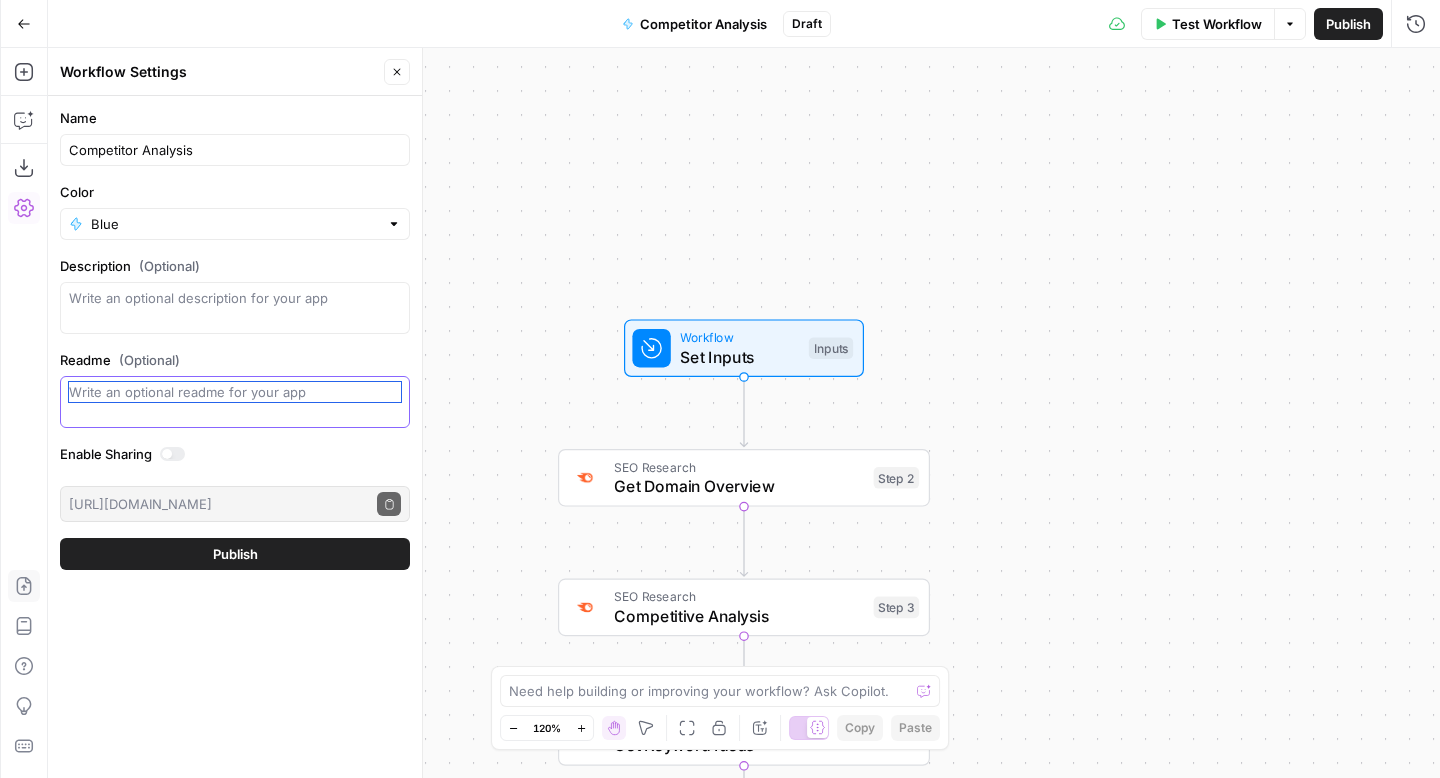click on "Readme   (Optional)" at bounding box center [235, 392] 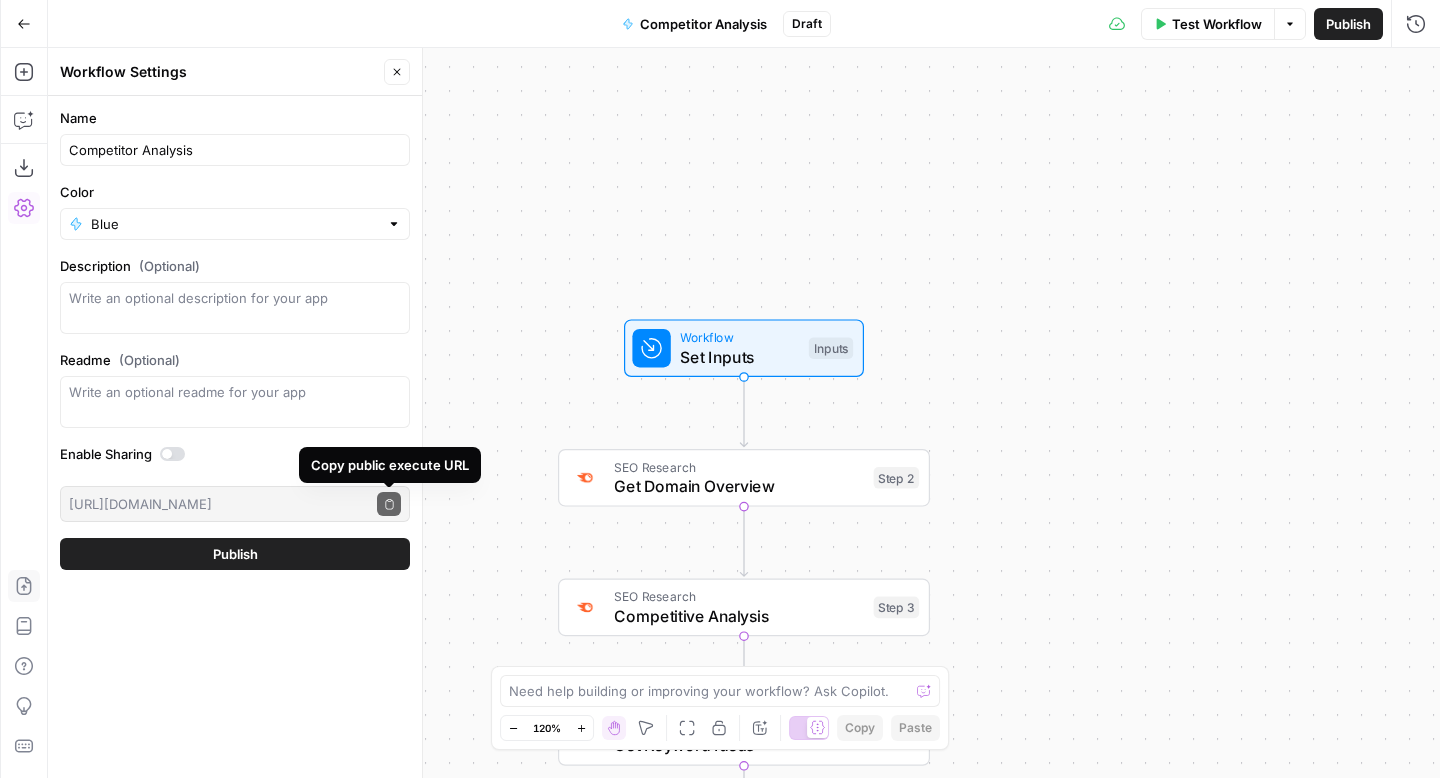 click at bounding box center [167, 454] 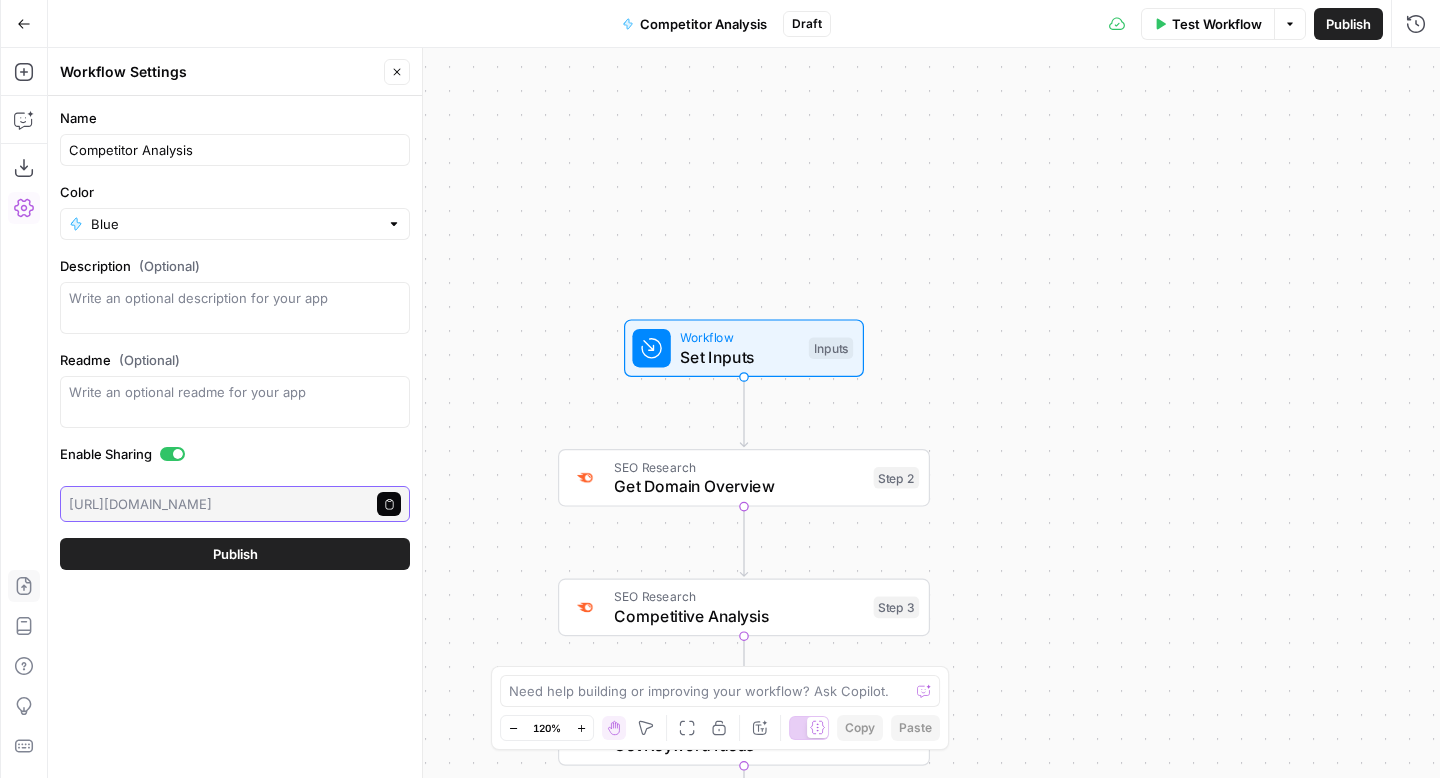click 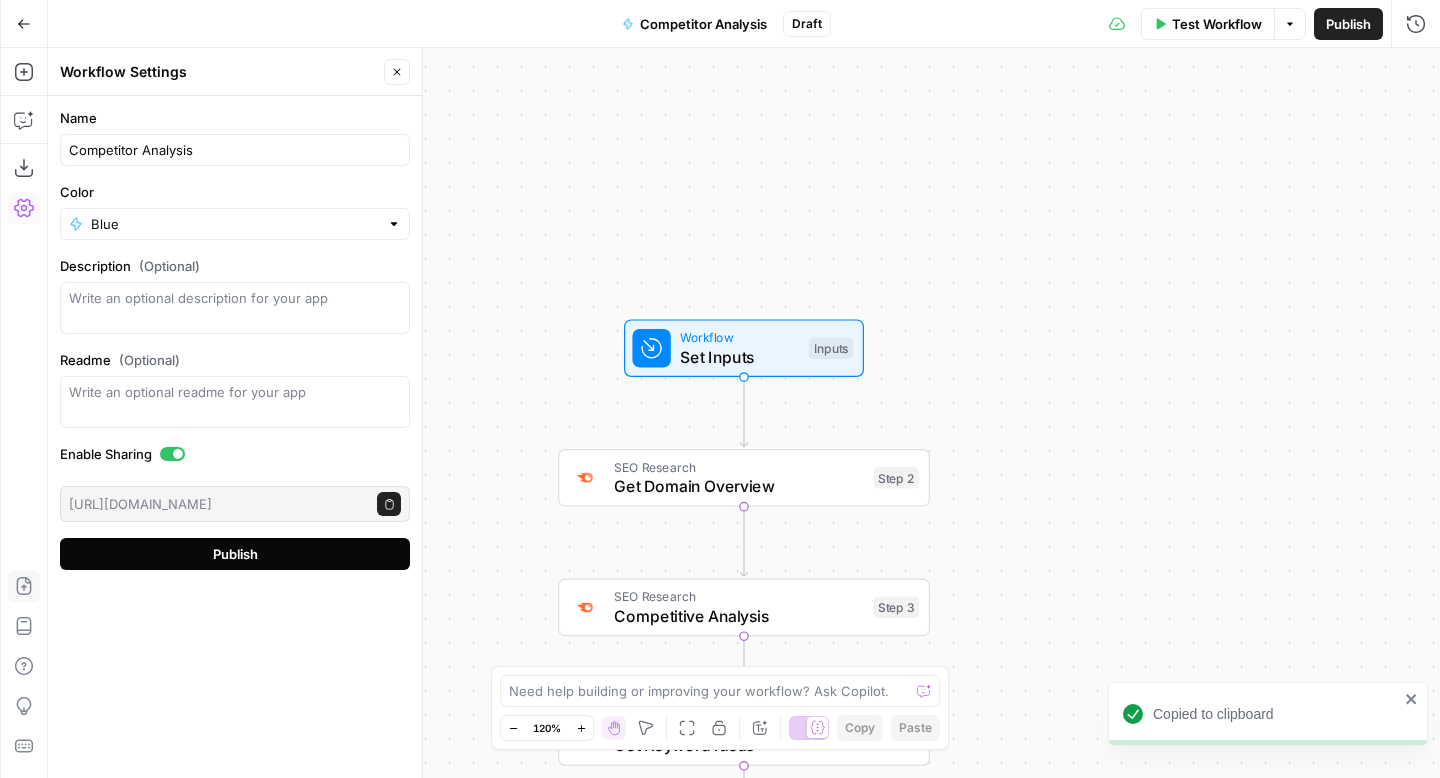 click on "Publish" at bounding box center (235, 554) 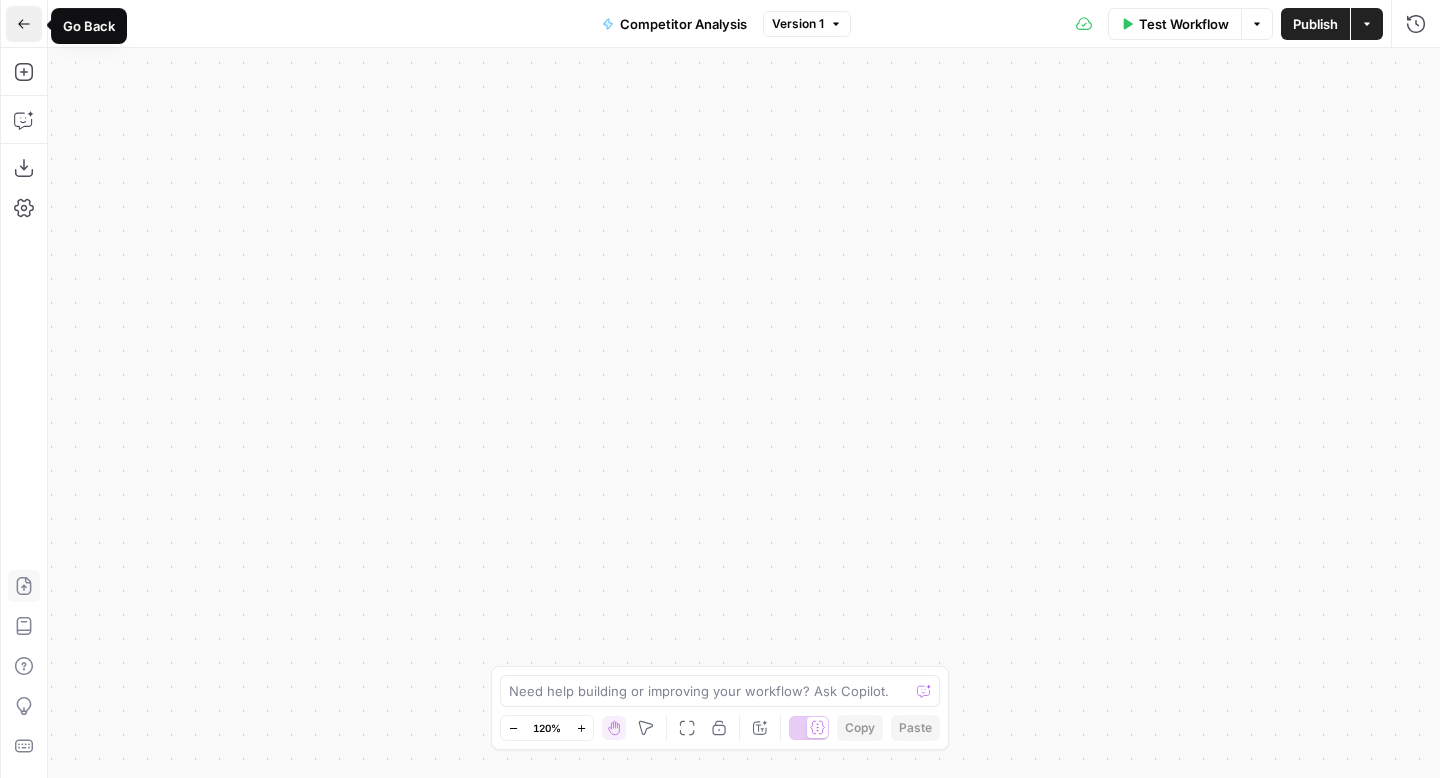 click on "Go Back" at bounding box center [24, 24] 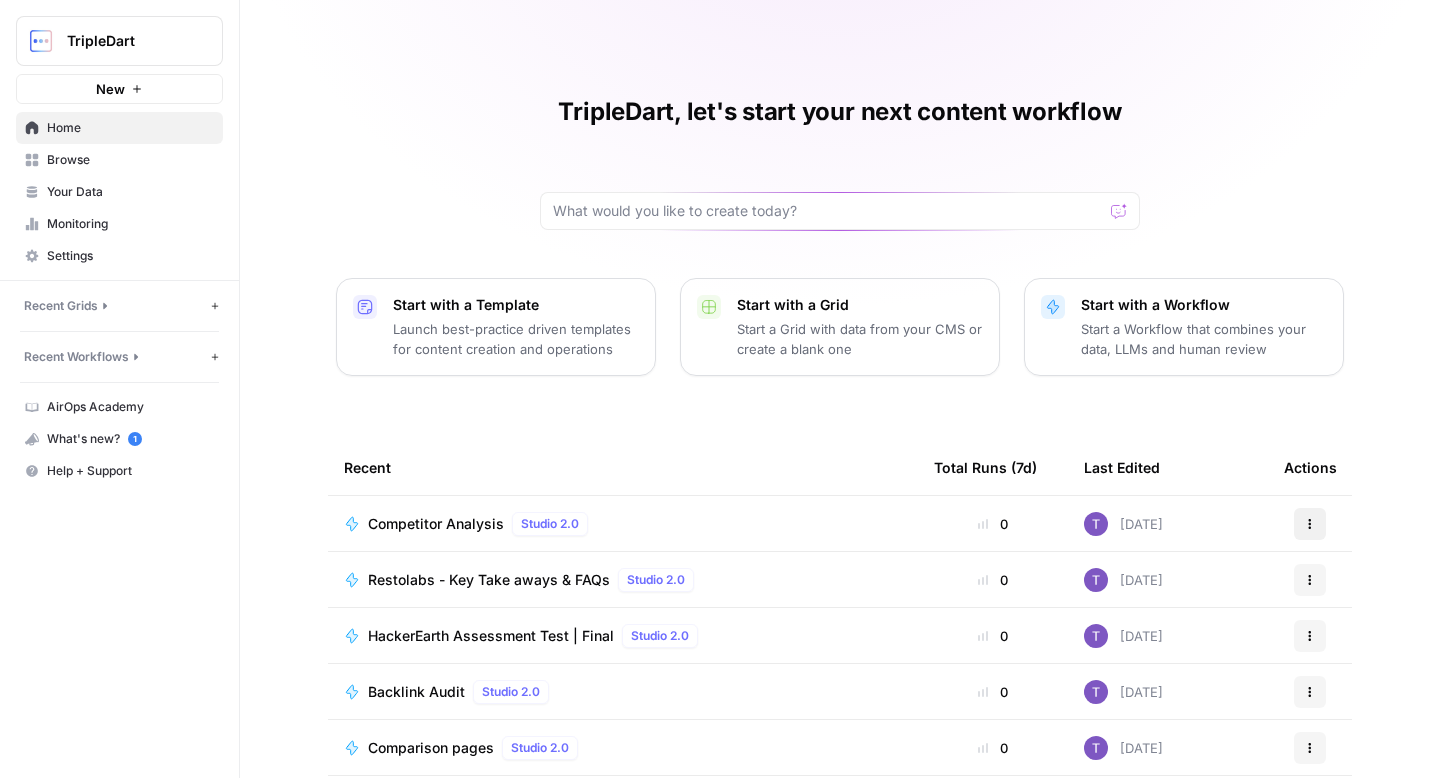 click 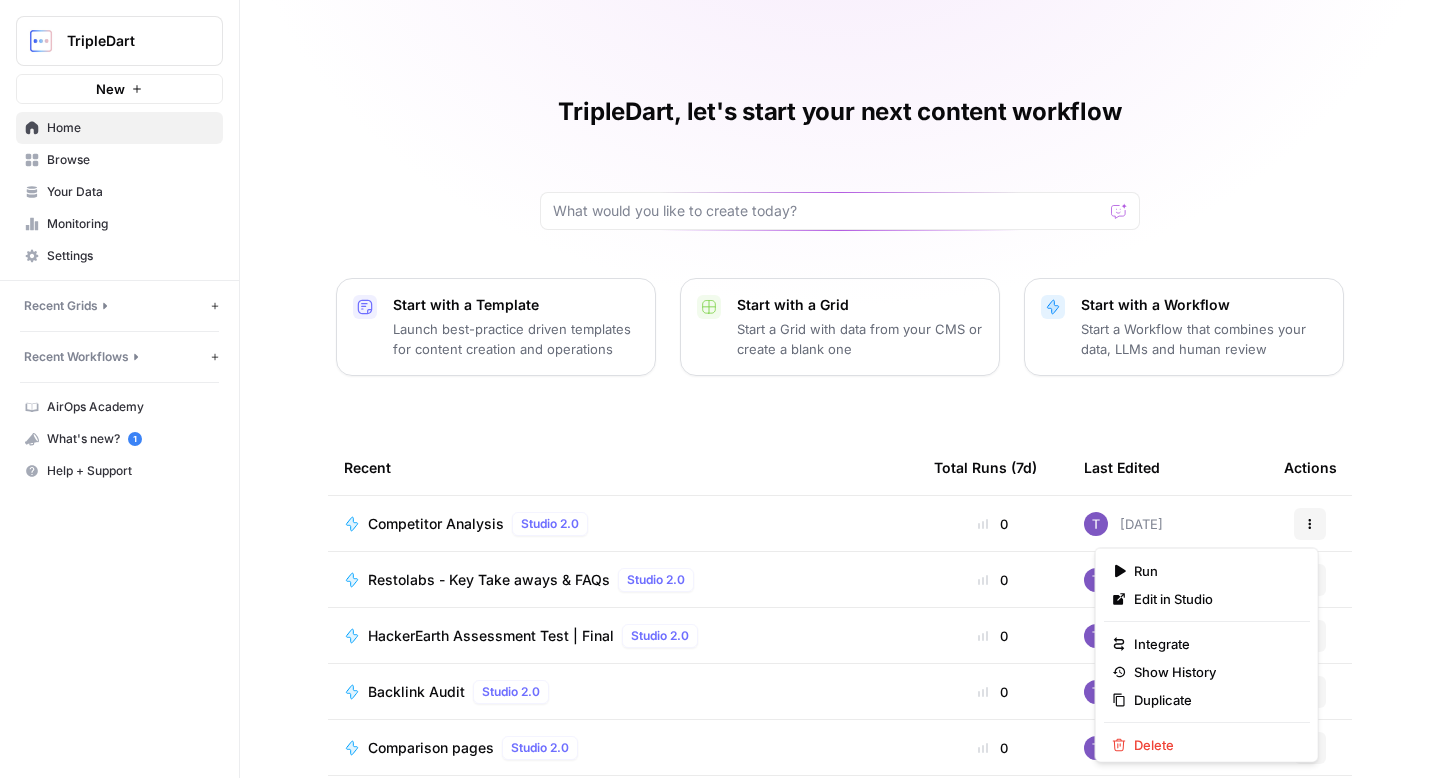 click on "Competitor Analysis" at bounding box center (436, 524) 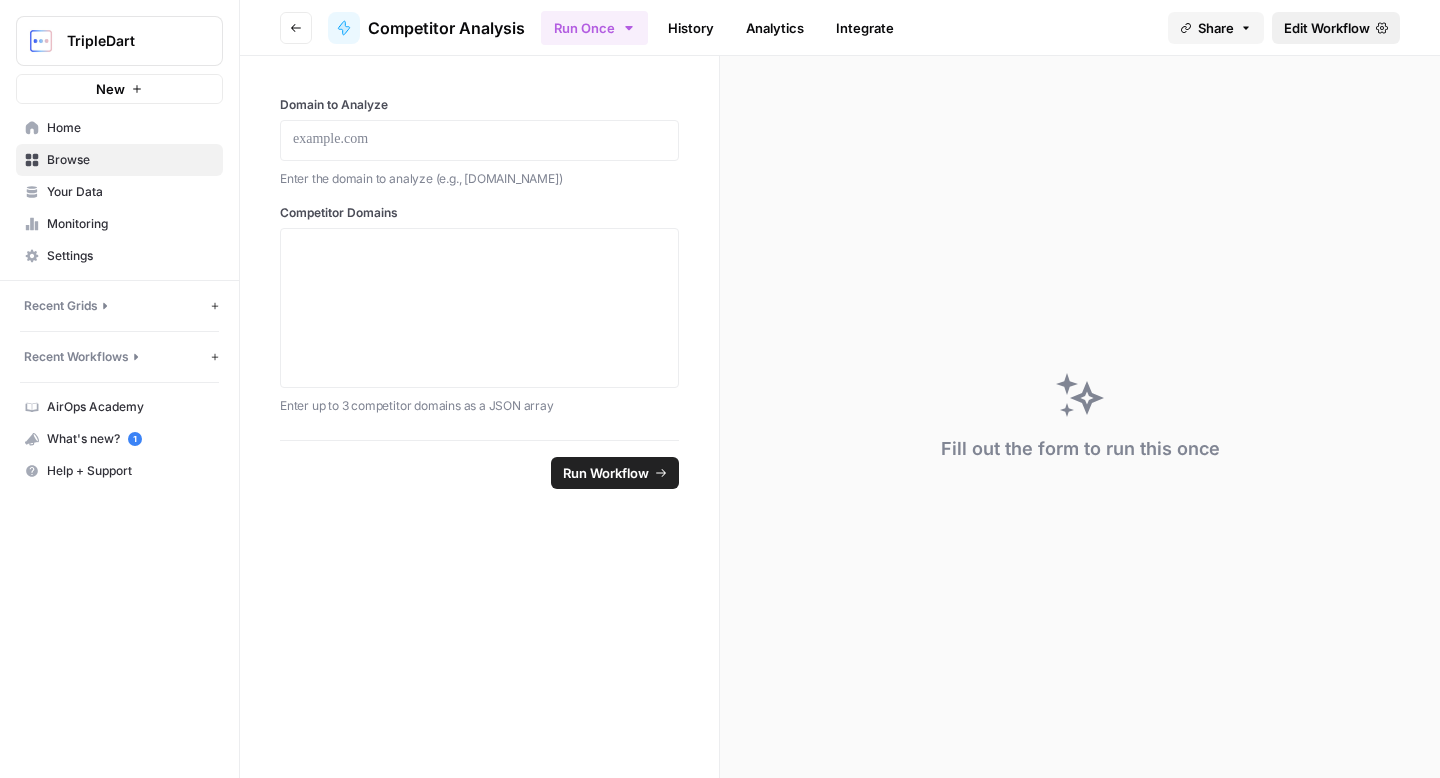 click 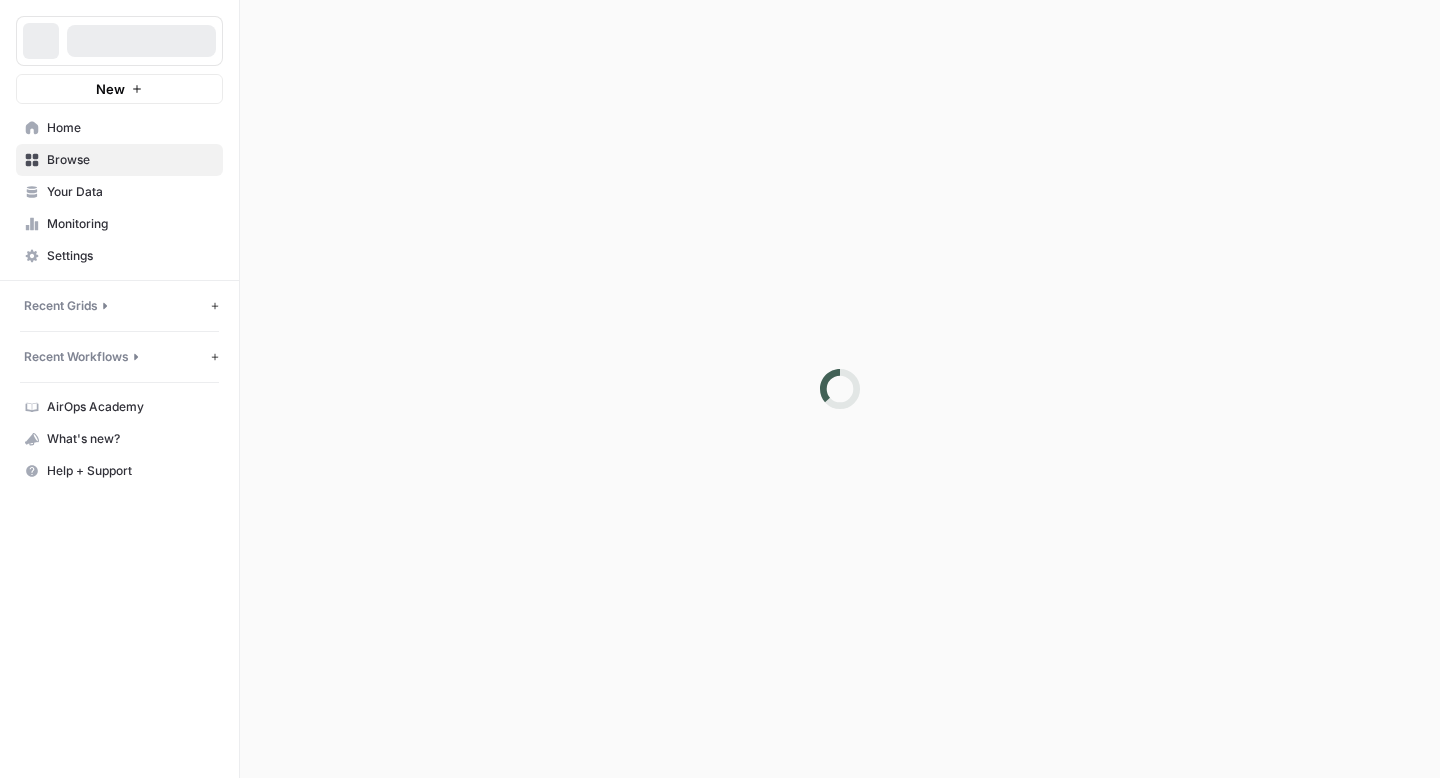 scroll, scrollTop: 0, scrollLeft: 0, axis: both 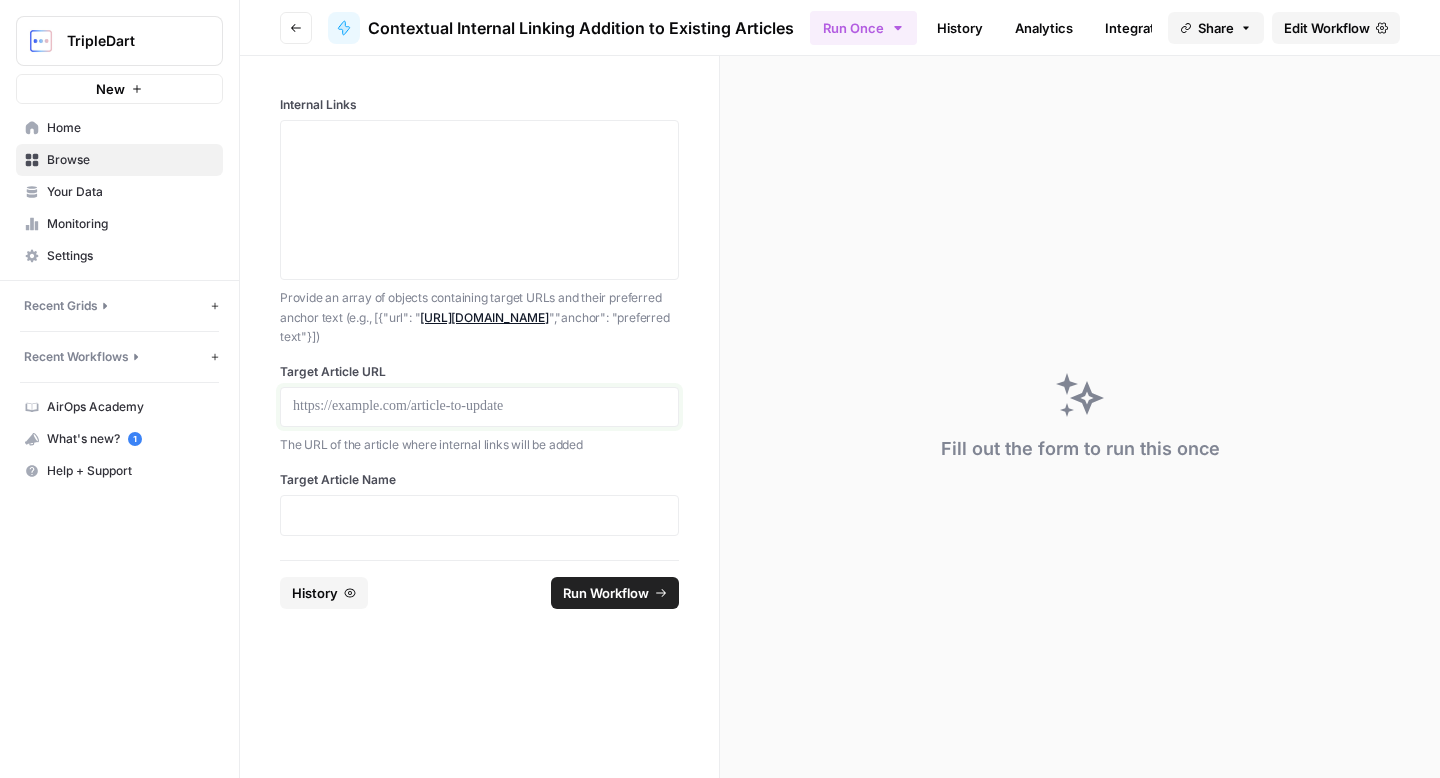 click at bounding box center [479, 407] 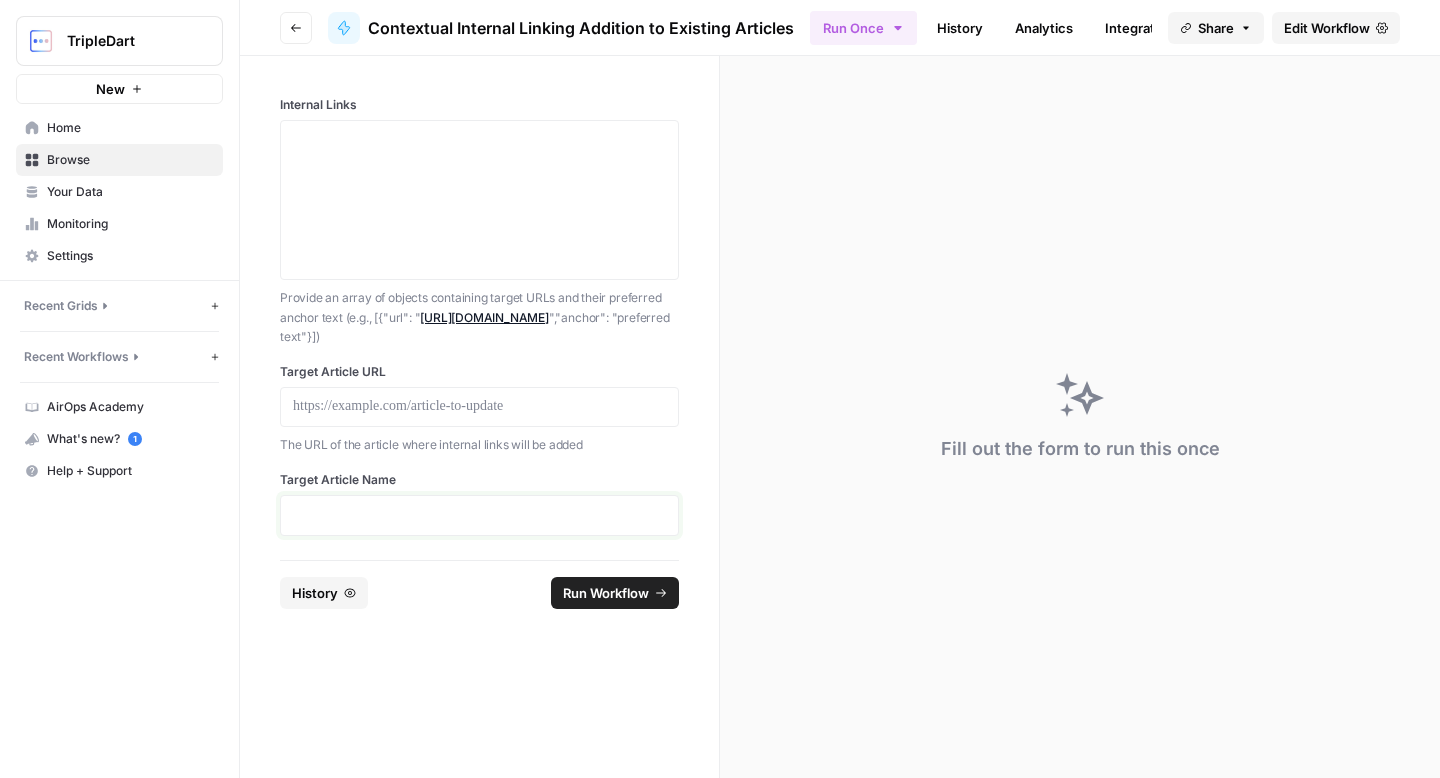 click at bounding box center [479, 515] 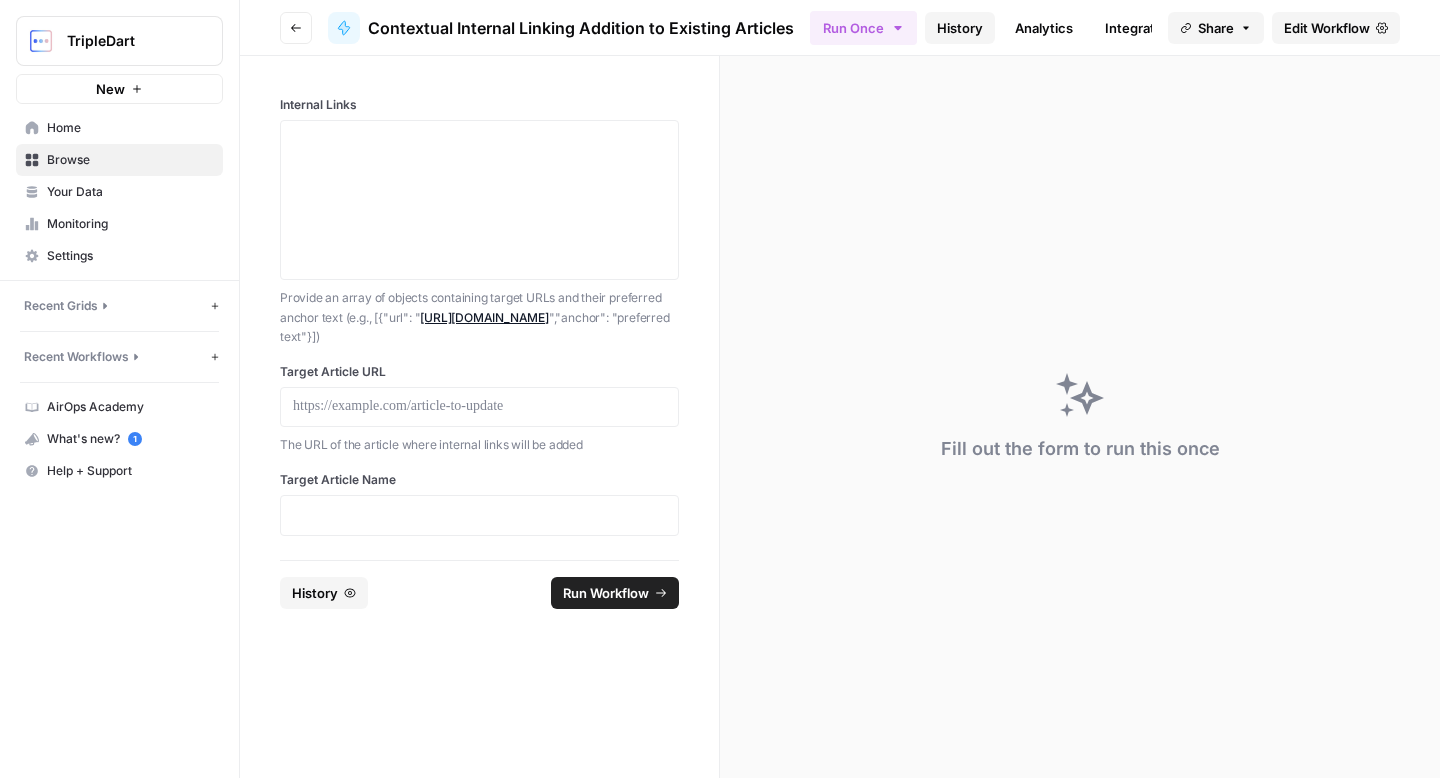 click on "History" at bounding box center (960, 28) 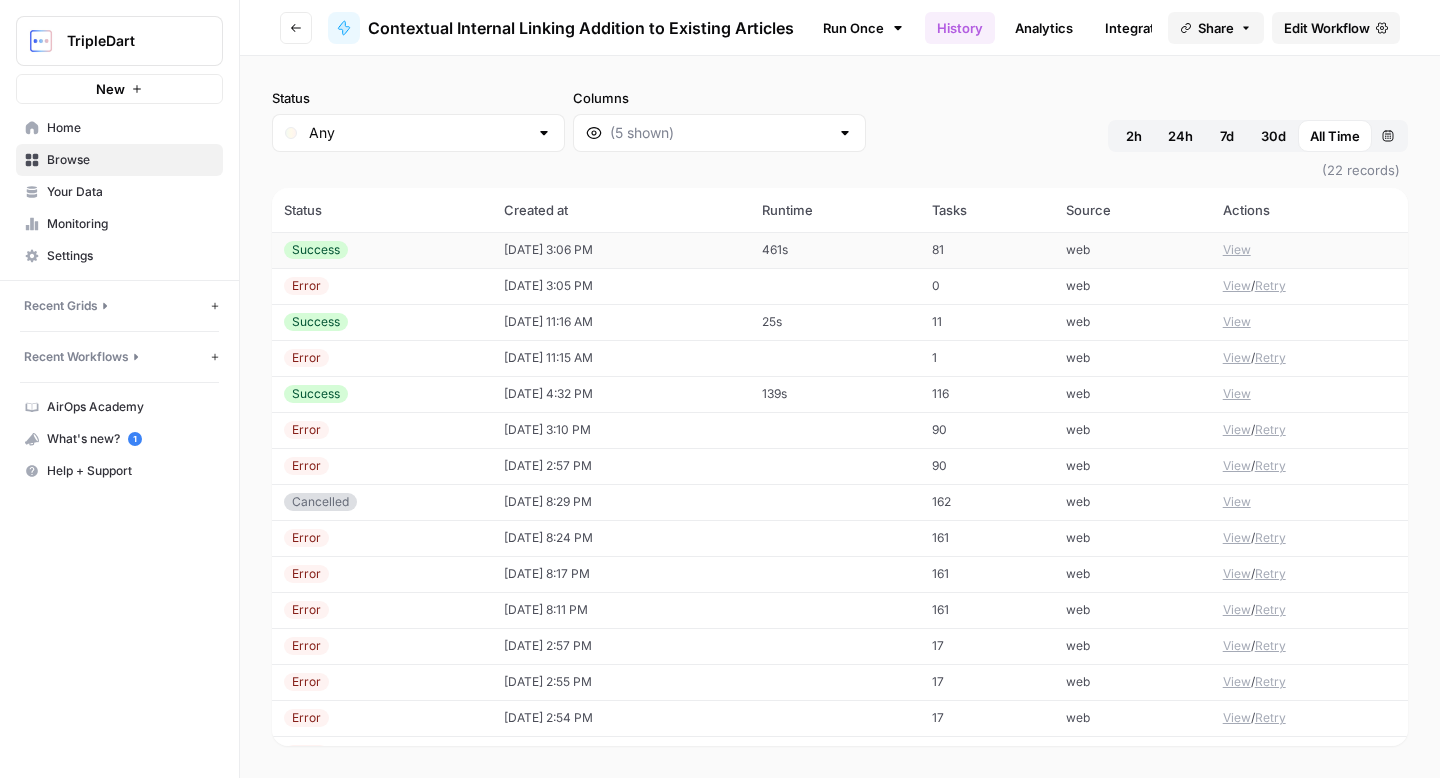 click on "View" at bounding box center (1237, 250) 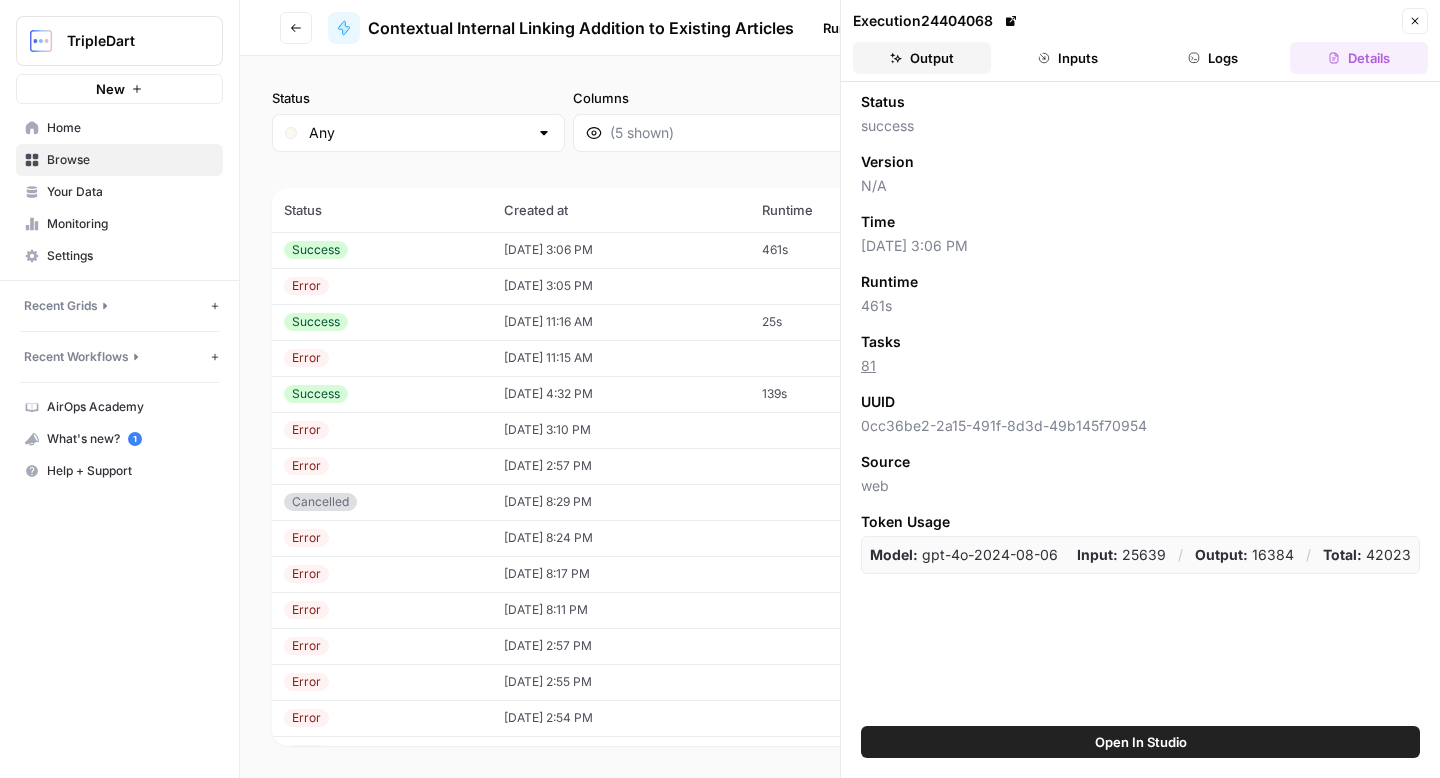 click on "Output" at bounding box center [922, 58] 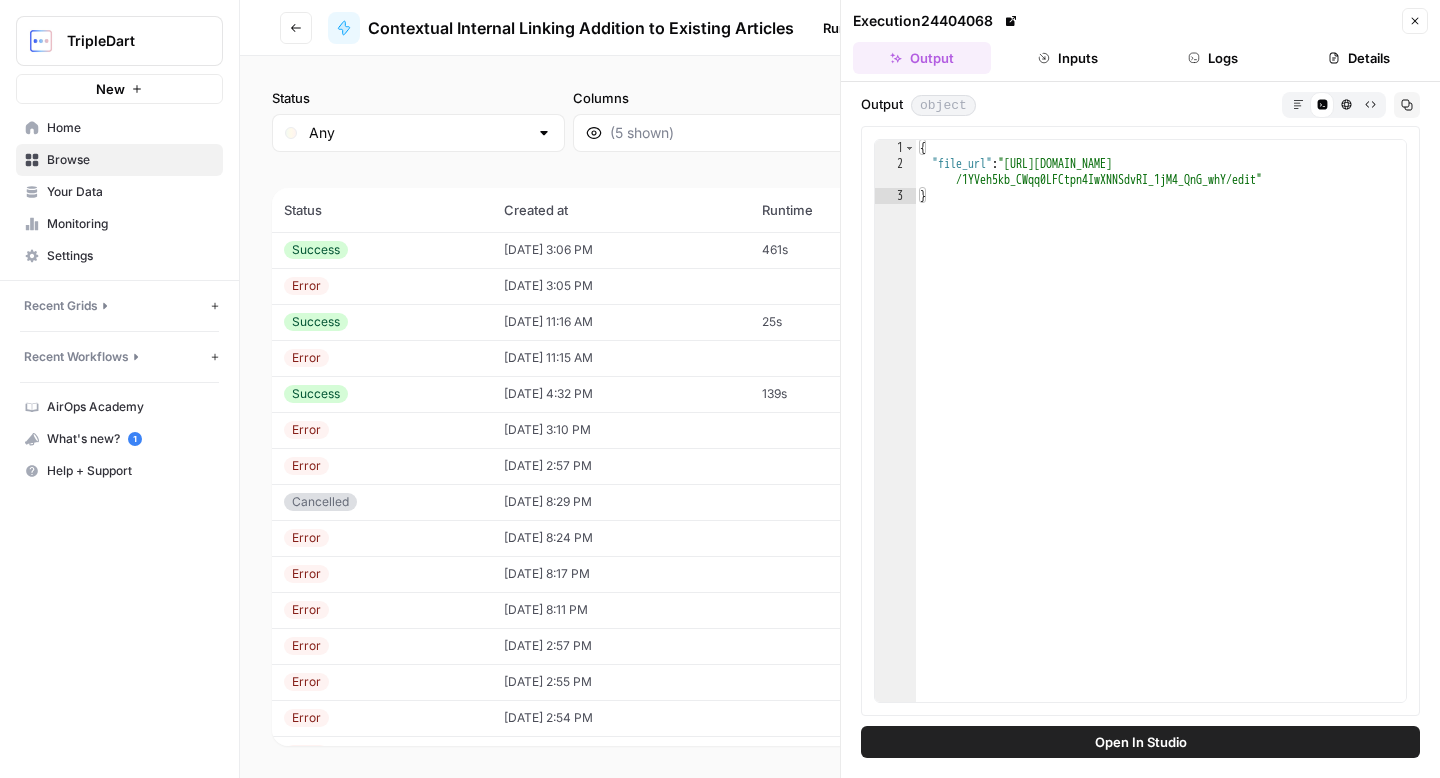 type on "**********" 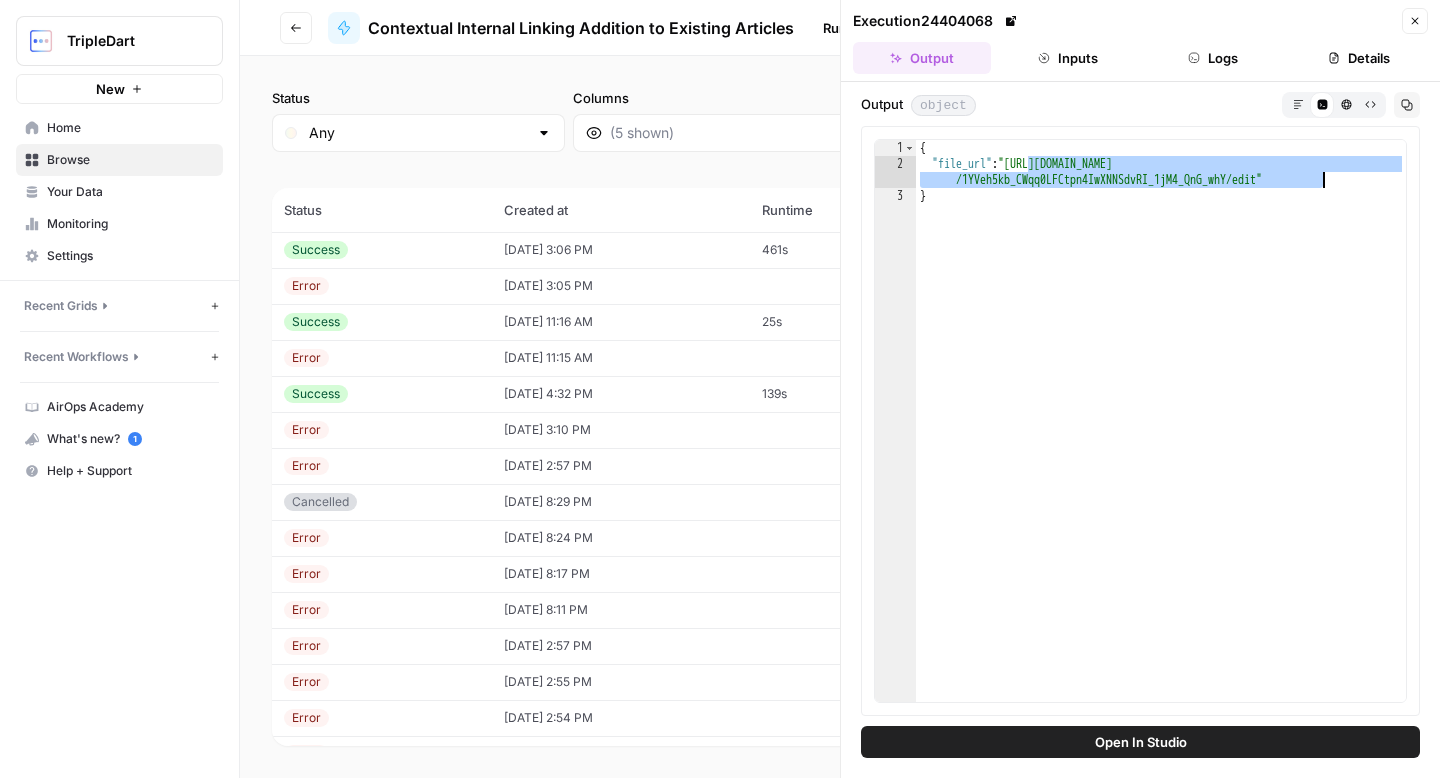 drag, startPoint x: 1026, startPoint y: 162, endPoint x: 1323, endPoint y: 182, distance: 297.67264 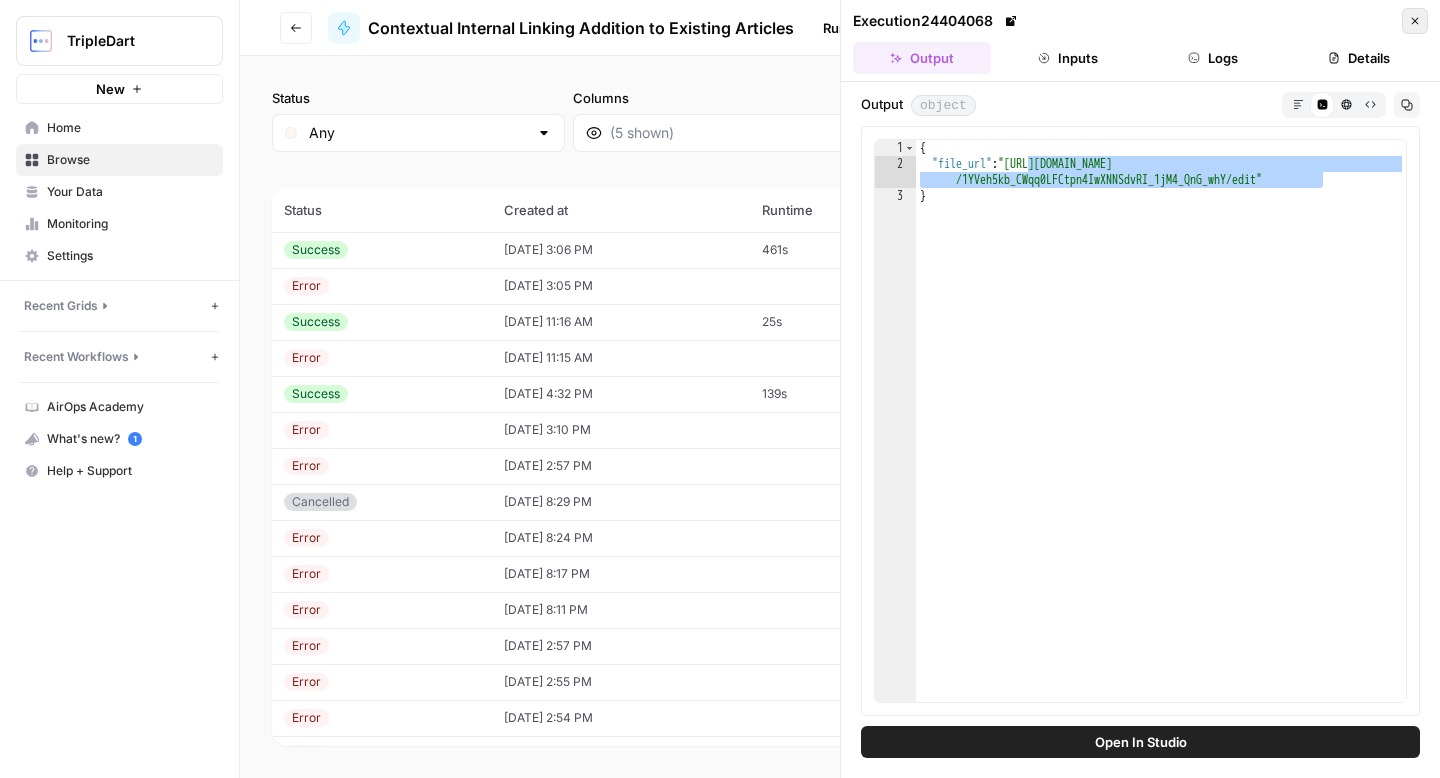 click 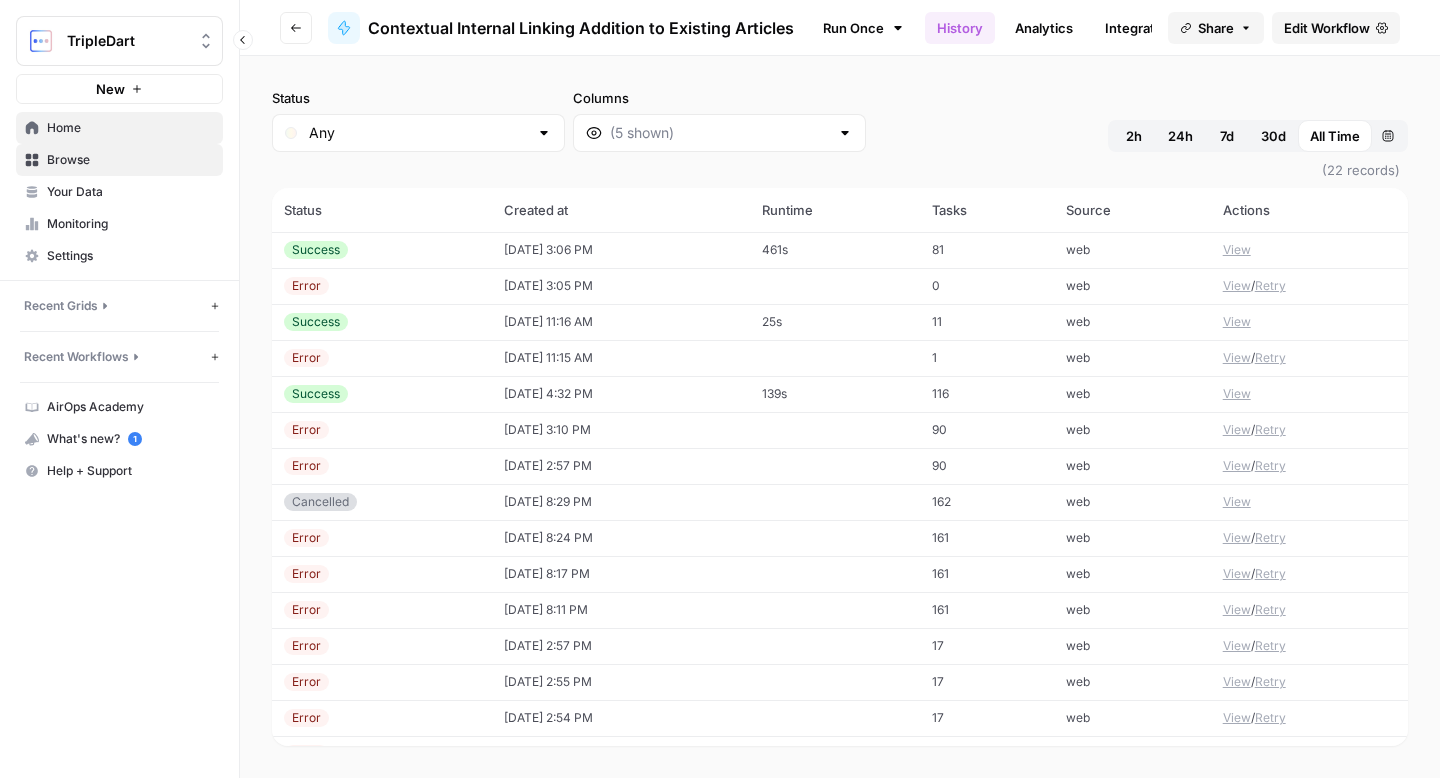 click on "Home" at bounding box center (130, 128) 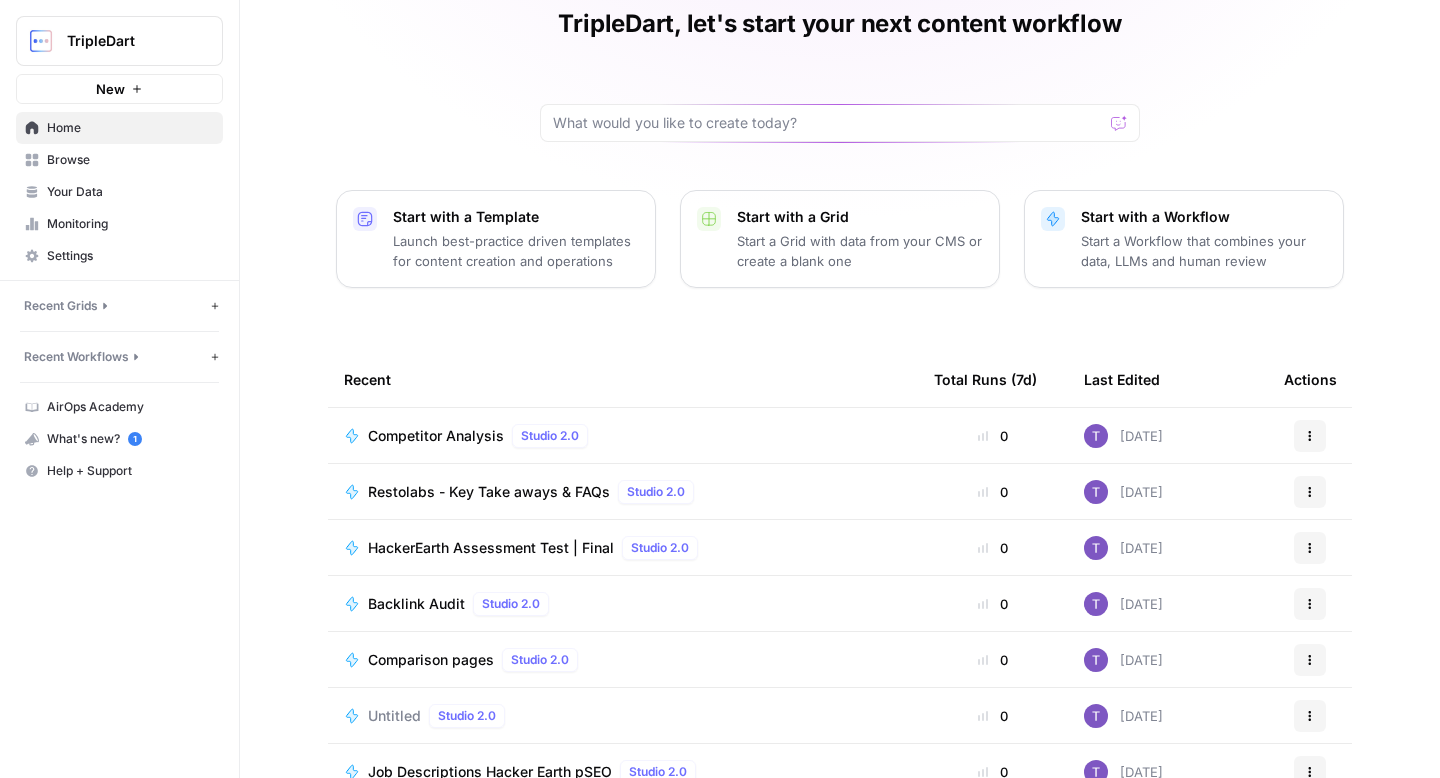 scroll, scrollTop: 93, scrollLeft: 0, axis: vertical 